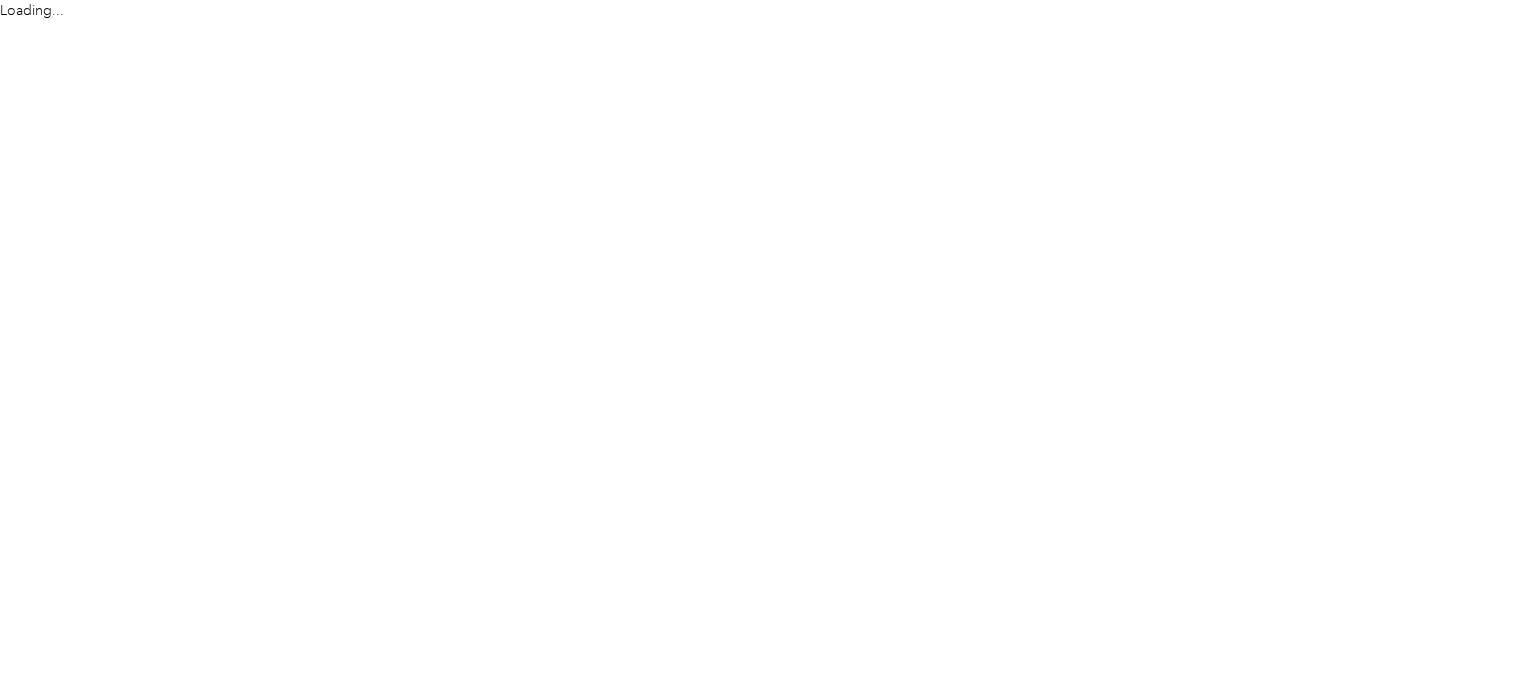 scroll, scrollTop: 0, scrollLeft: 0, axis: both 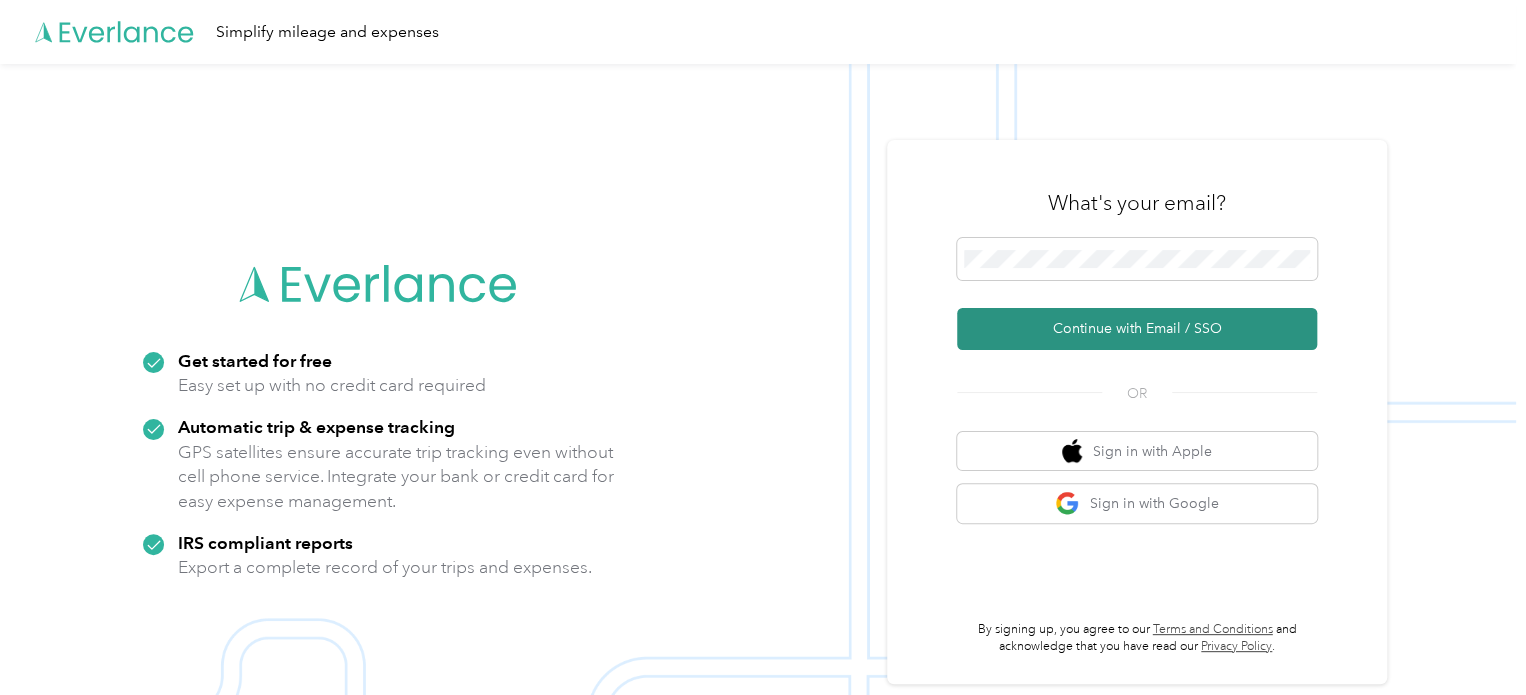 click on "Continue with Email / SSO" at bounding box center [1137, 329] 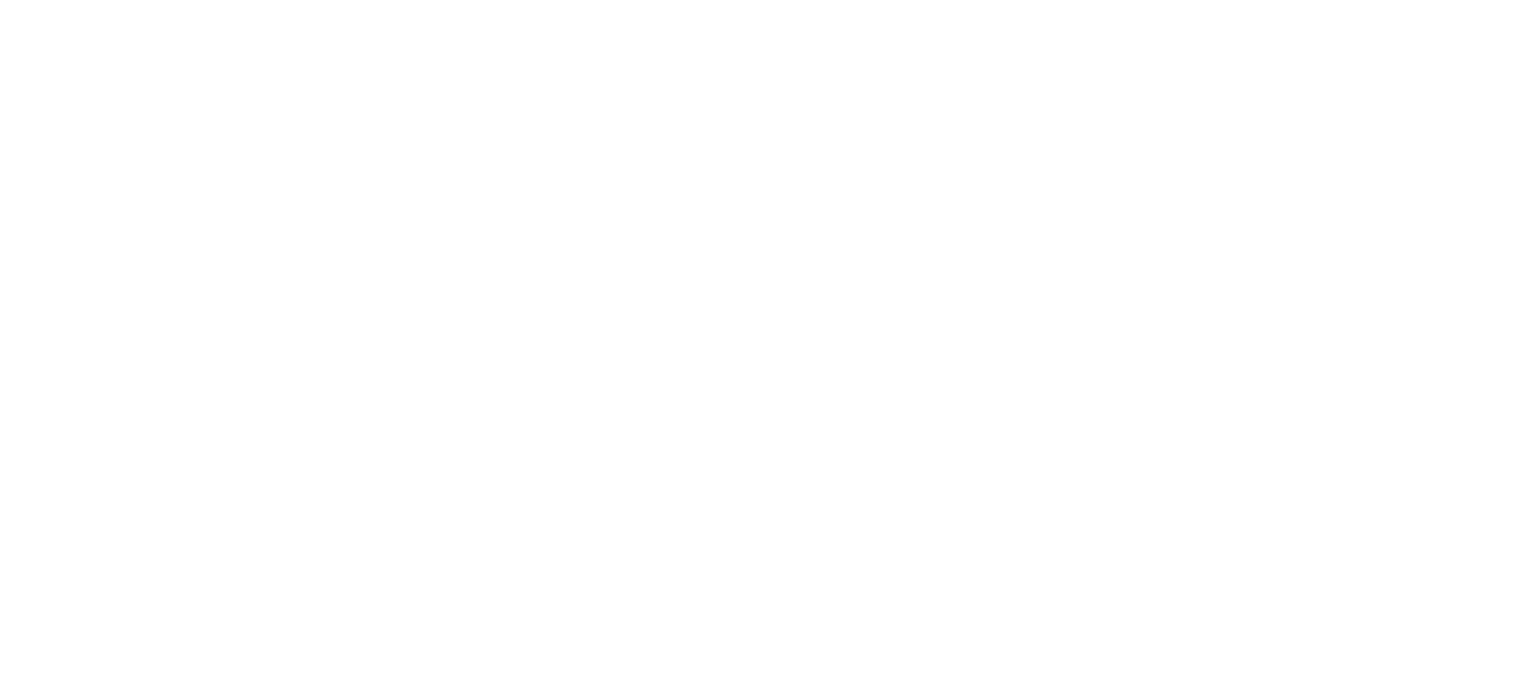 scroll, scrollTop: 0, scrollLeft: 0, axis: both 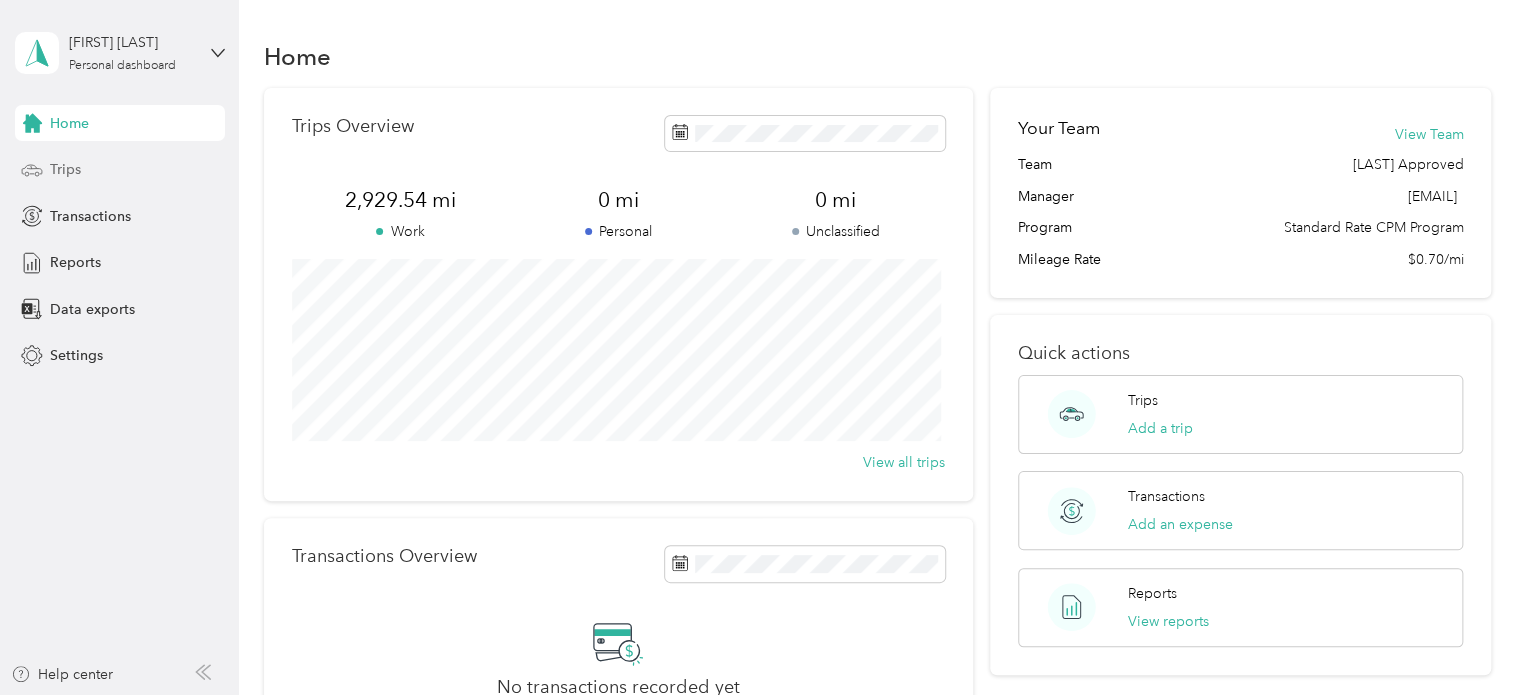 click on "Trips" at bounding box center [65, 169] 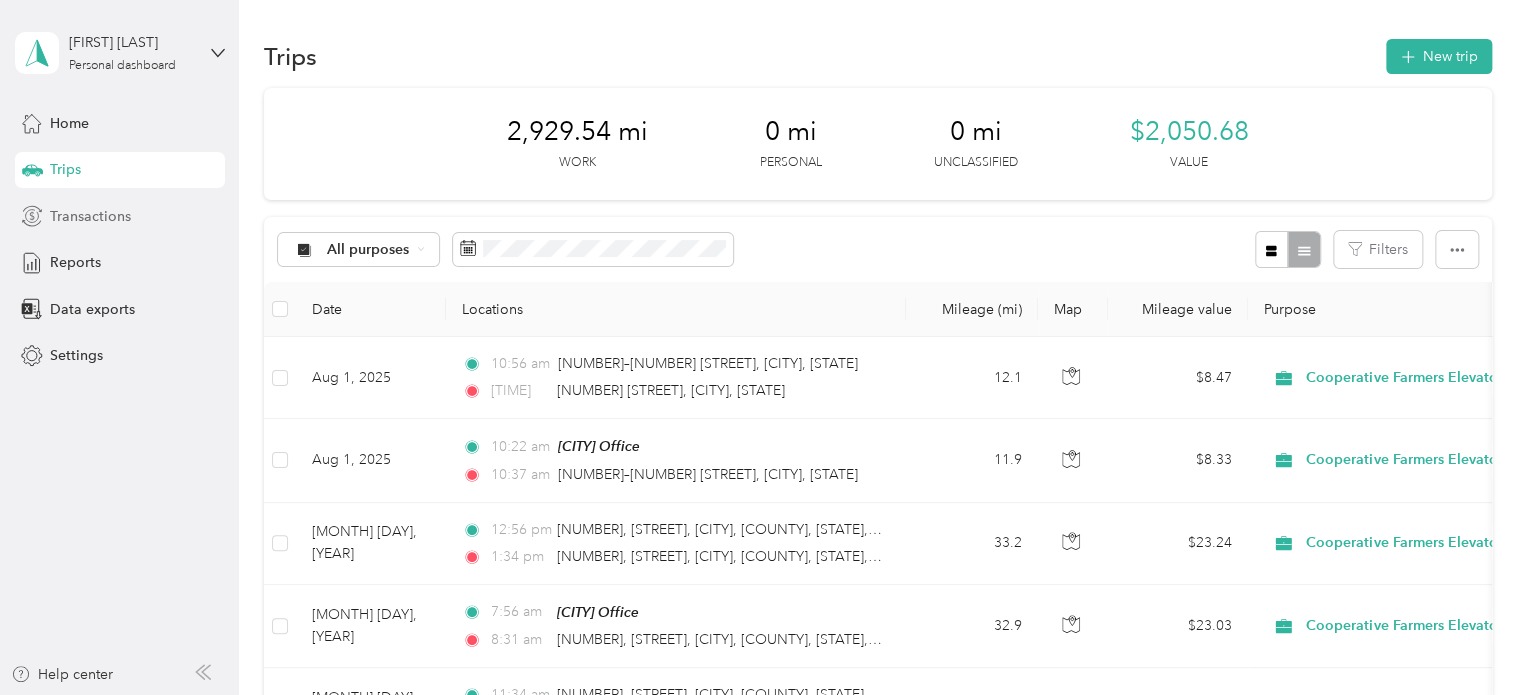 click on "Transactions" at bounding box center [90, 216] 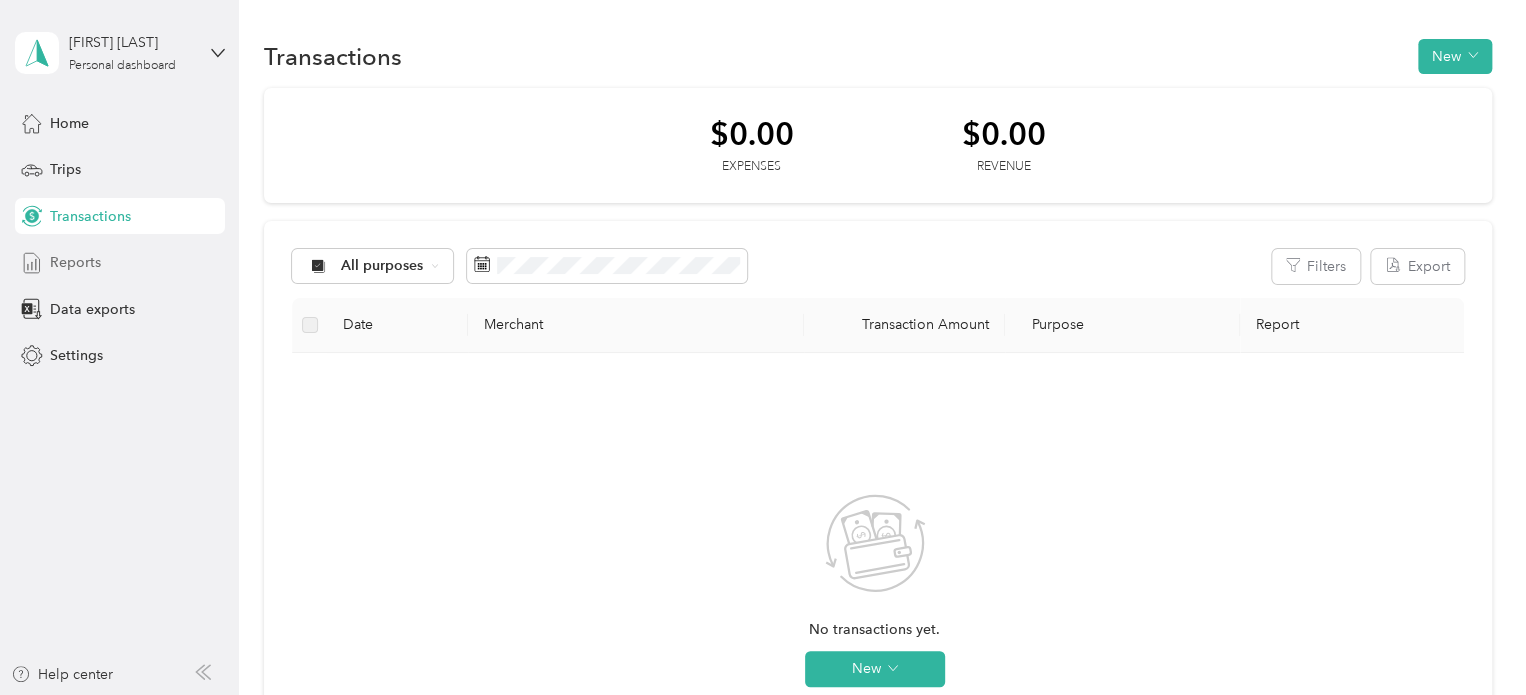 click on "Reports" at bounding box center [75, 262] 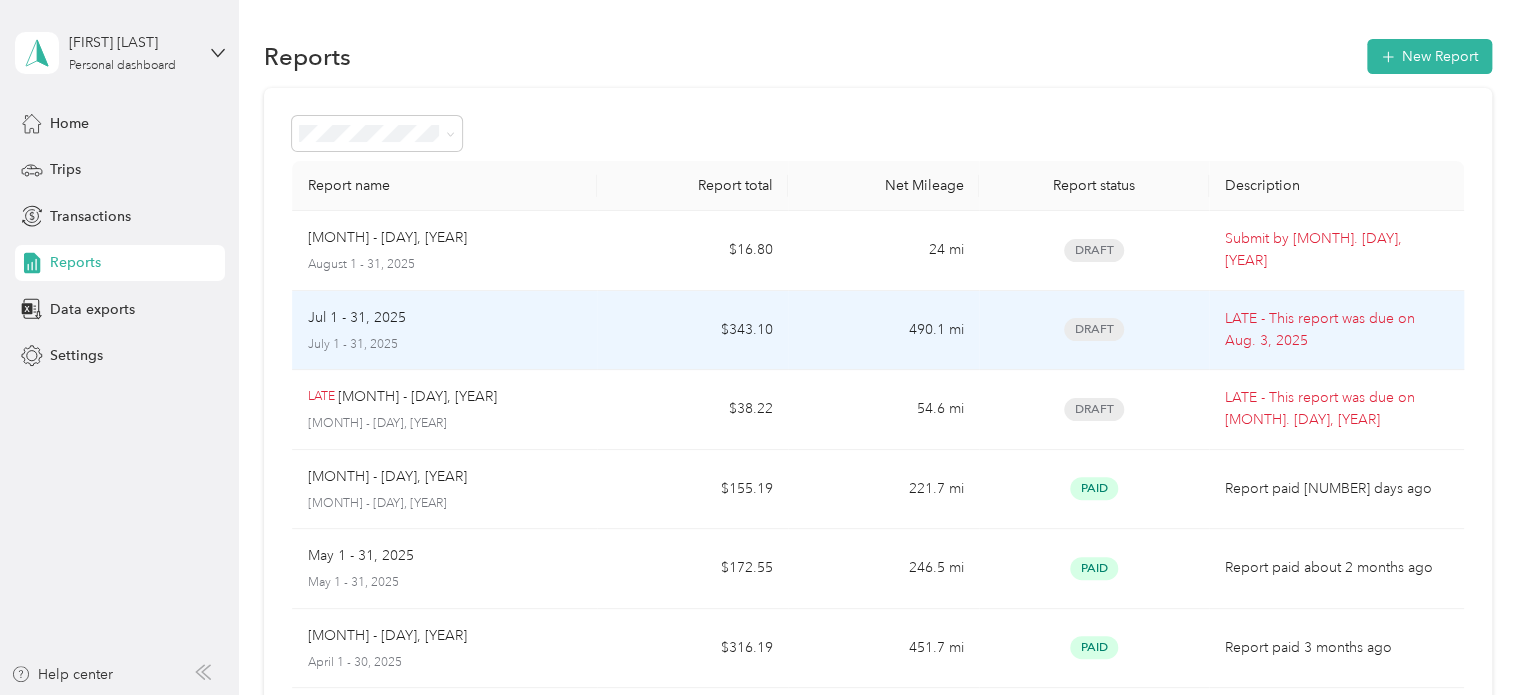 click on "$343.10" at bounding box center (692, 331) 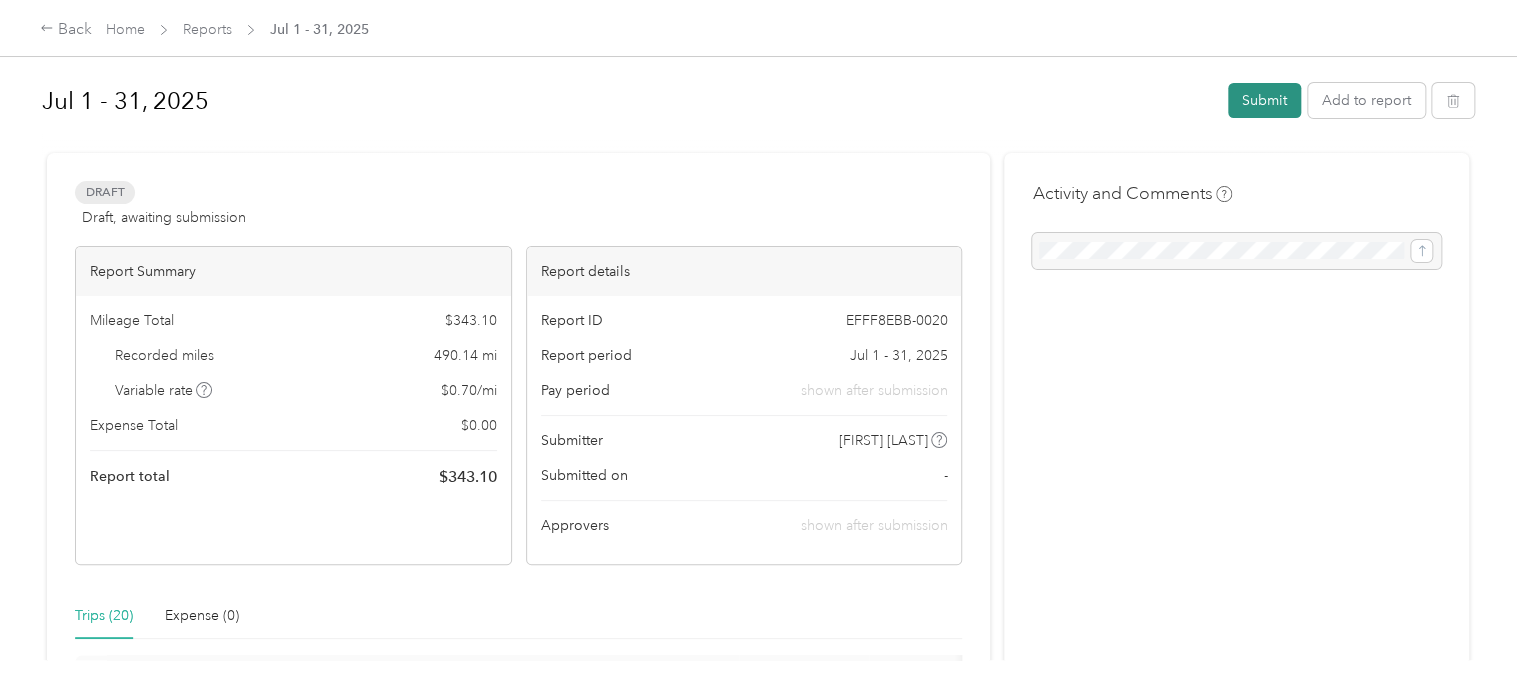 click on "Submit" at bounding box center (1264, 100) 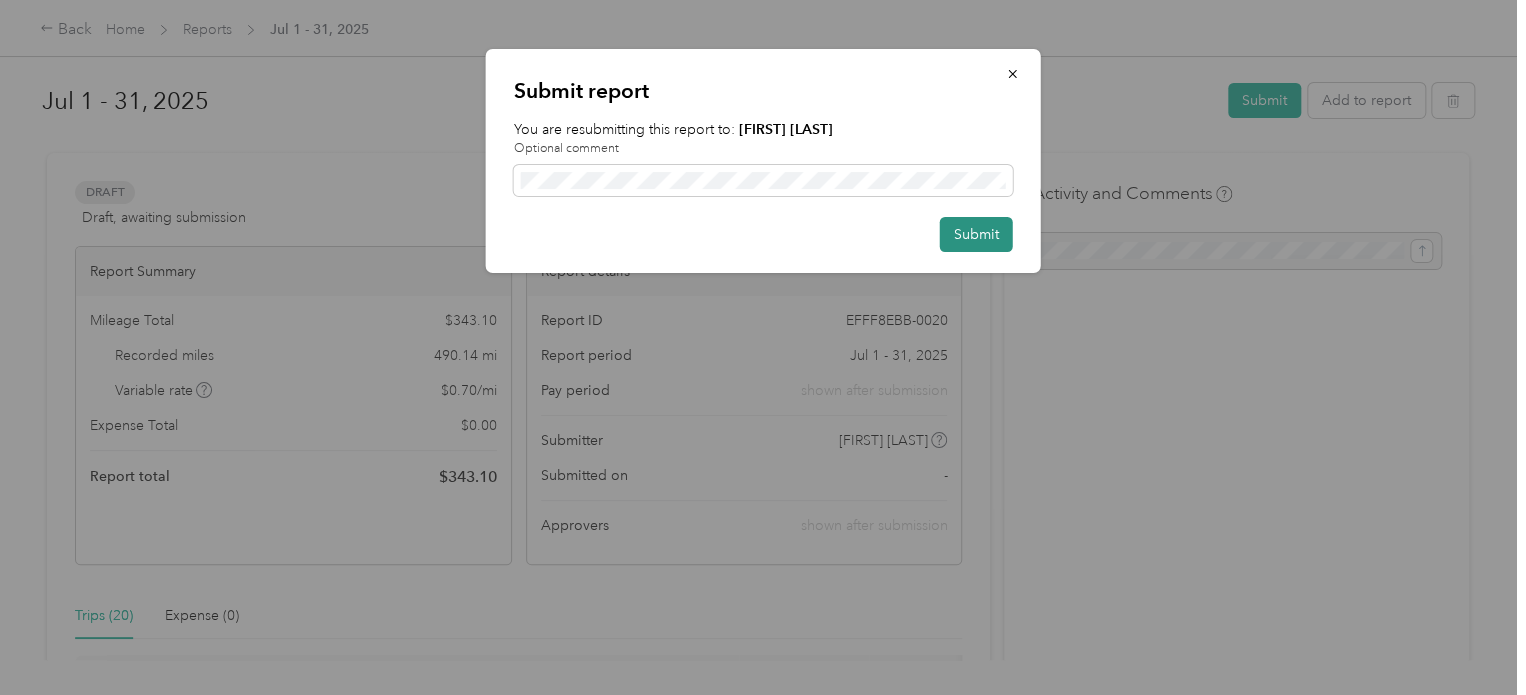 click on "Submit" at bounding box center [976, 234] 